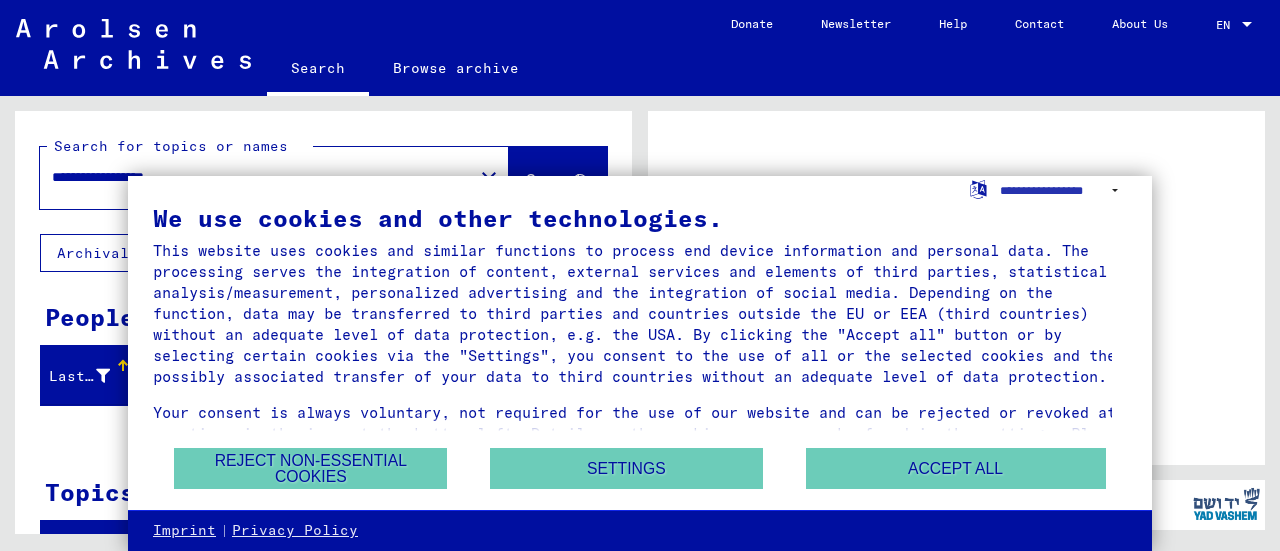 scroll, scrollTop: 0, scrollLeft: 0, axis: both 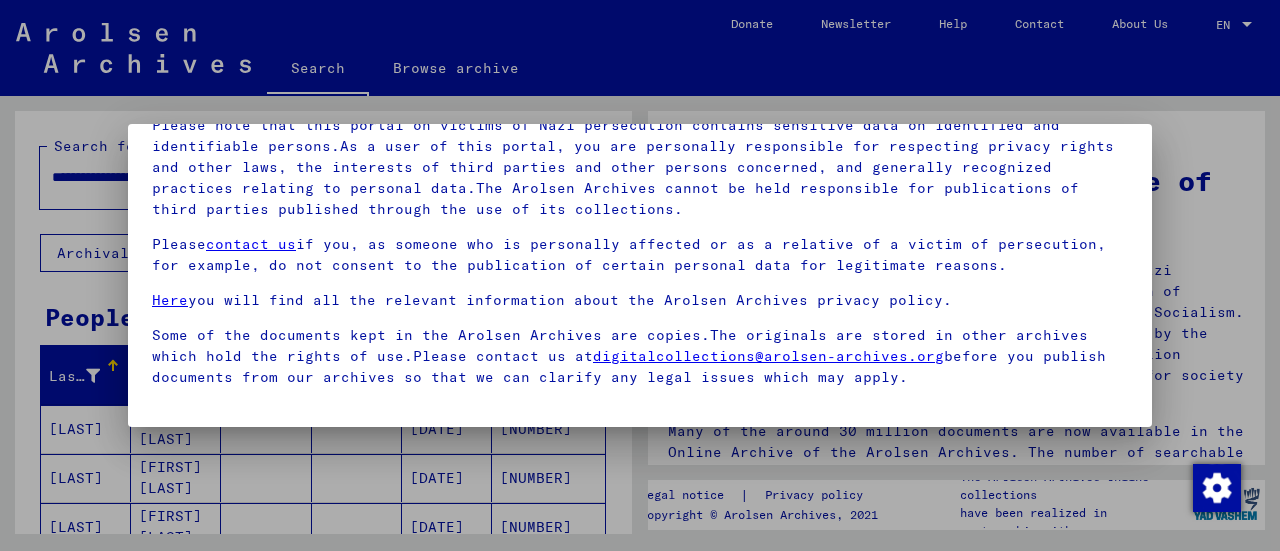 click at bounding box center [640, 275] 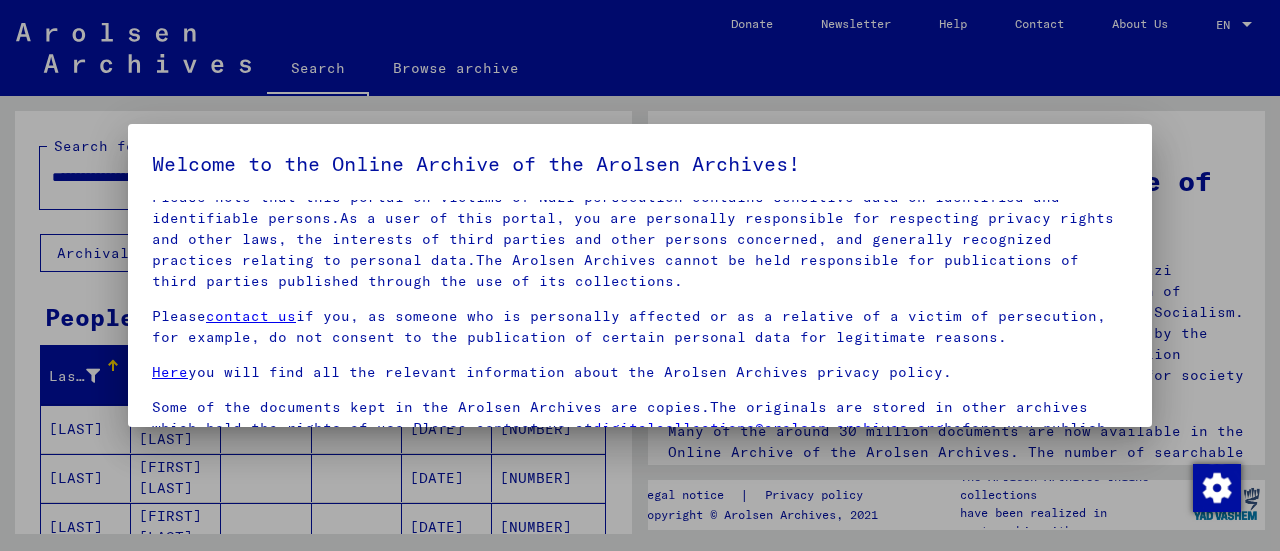 scroll, scrollTop: 142, scrollLeft: 0, axis: vertical 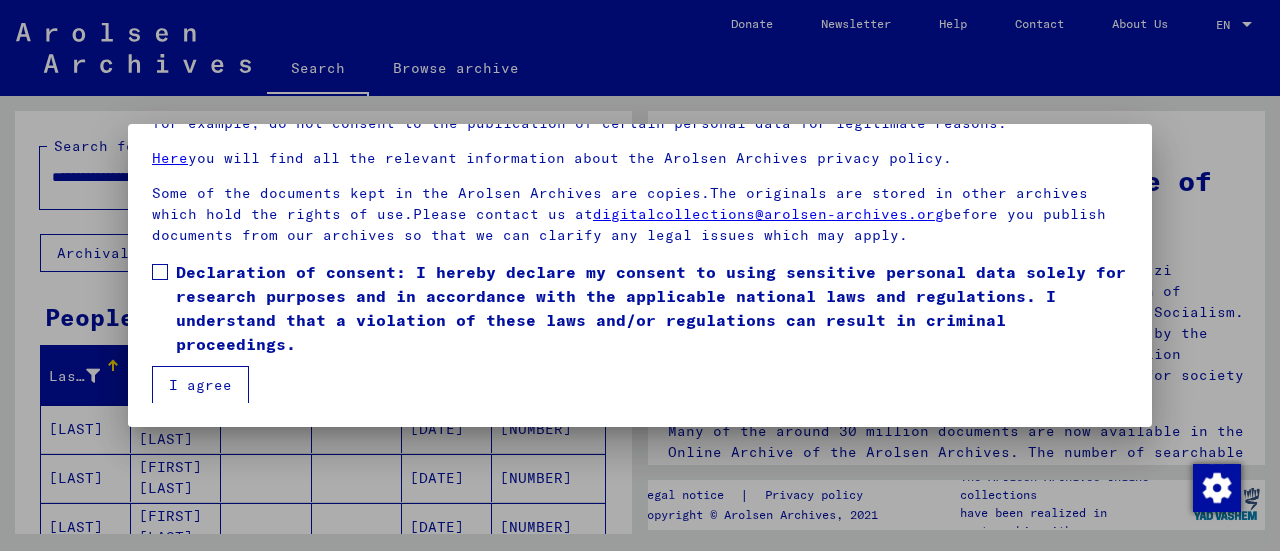 click at bounding box center (160, 272) 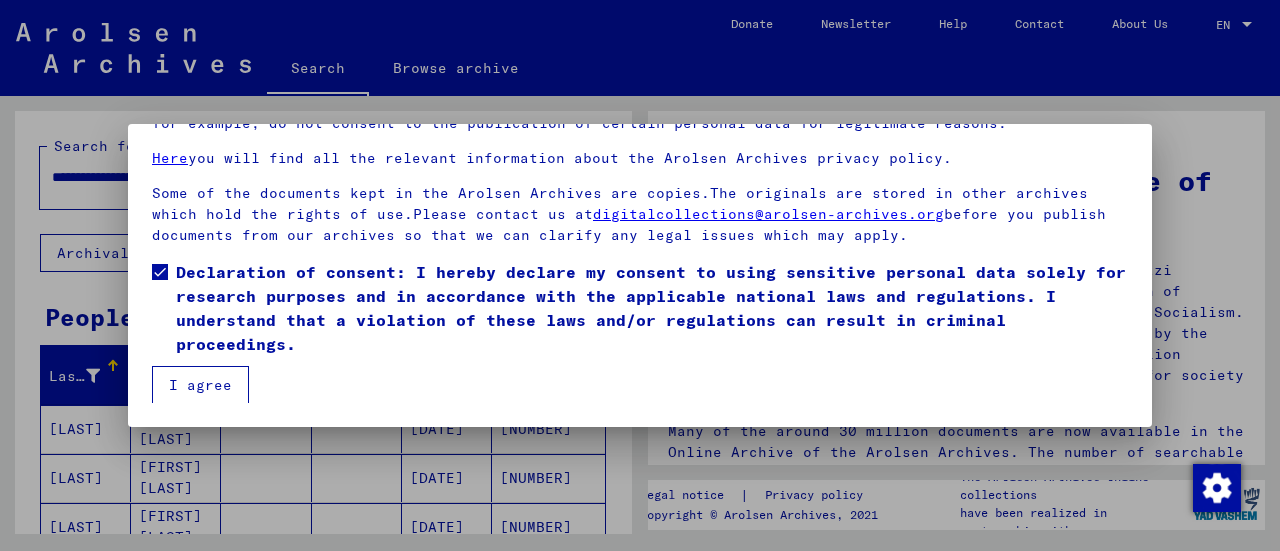 click on "I agree" at bounding box center [200, 385] 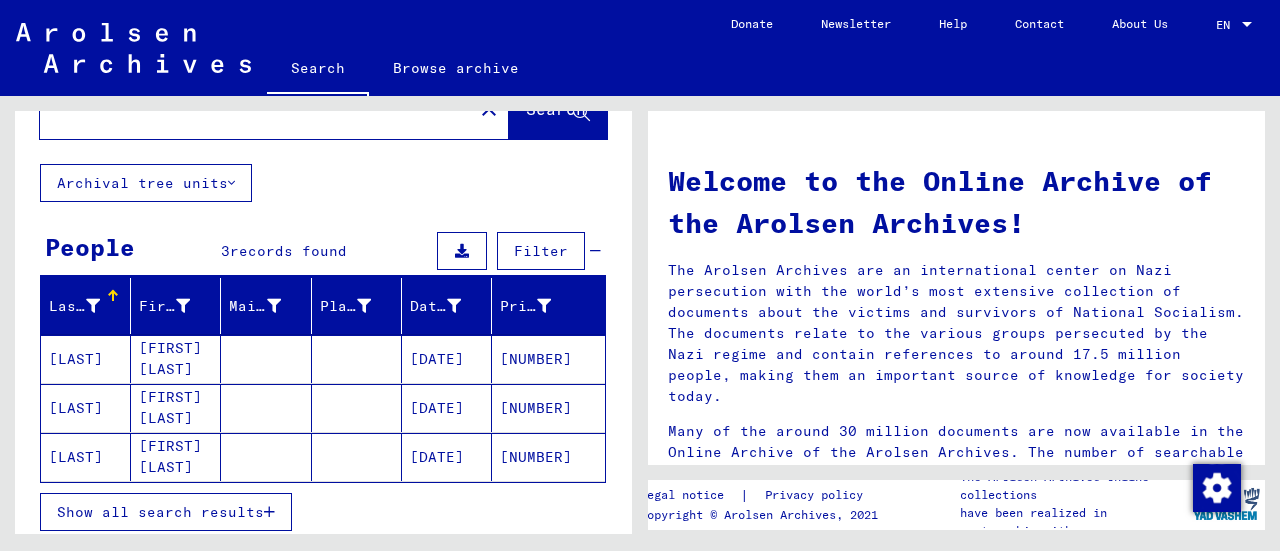 scroll, scrollTop: 100, scrollLeft: 0, axis: vertical 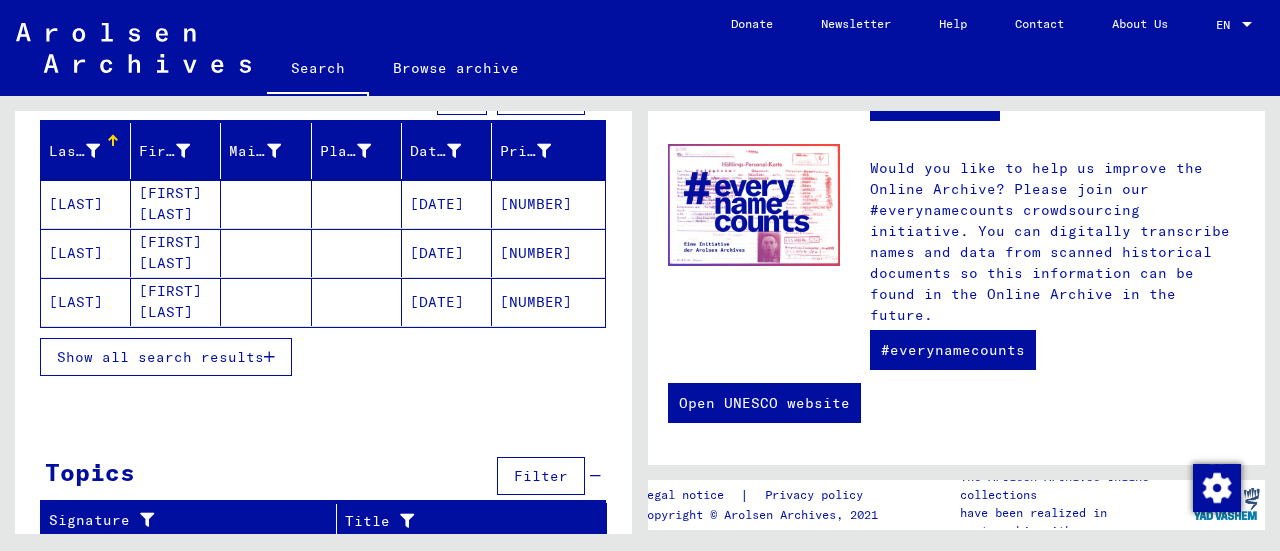 click on "[DATE]" at bounding box center (447, 204) 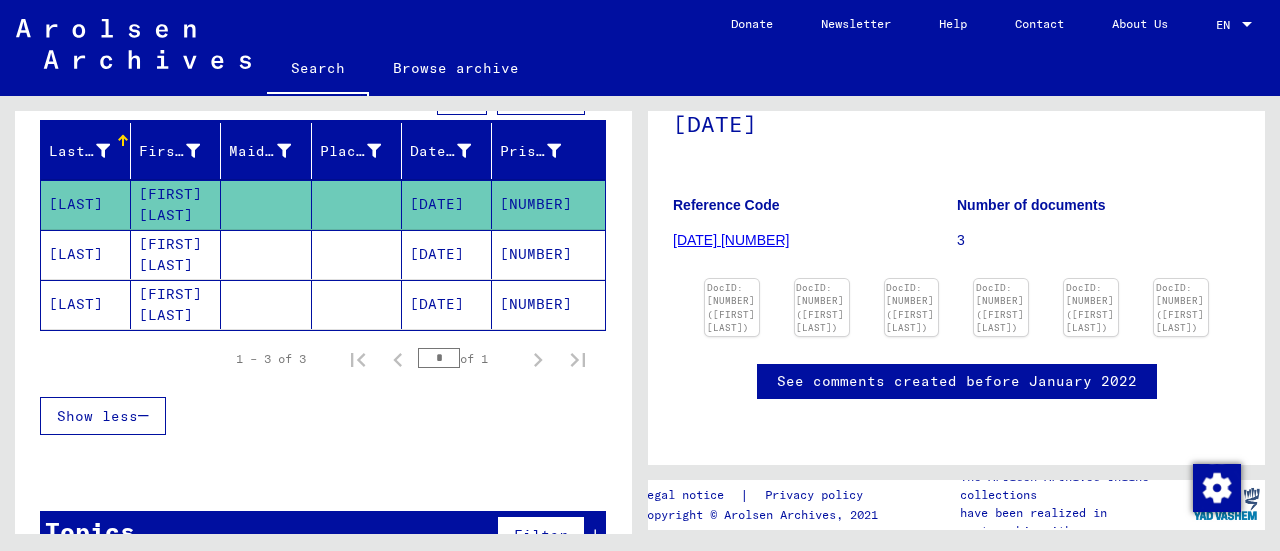 scroll, scrollTop: 300, scrollLeft: 0, axis: vertical 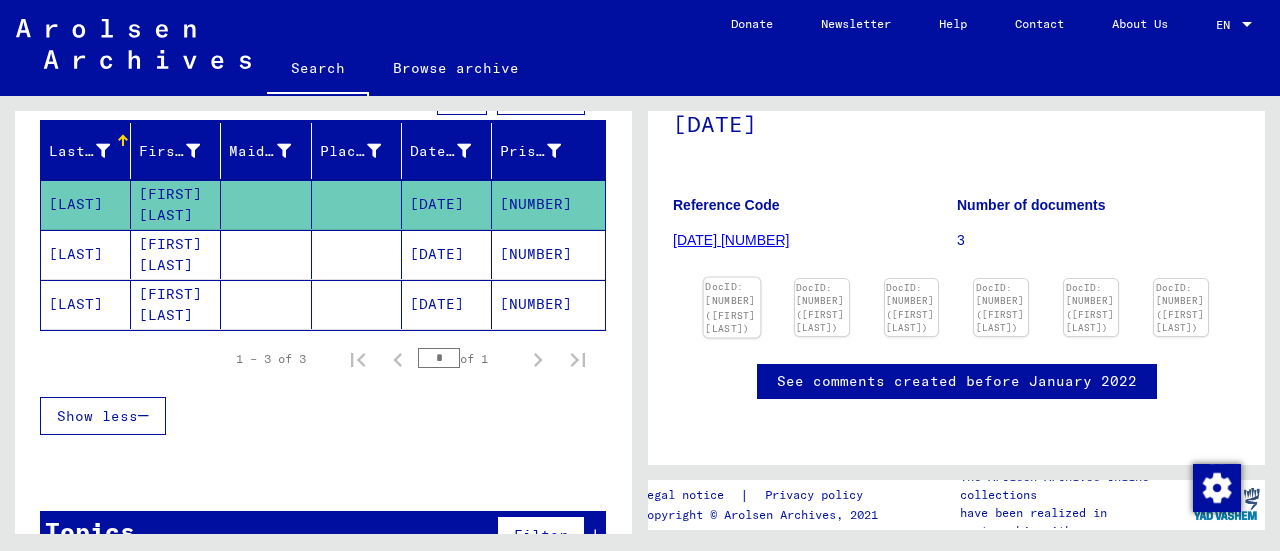 click at bounding box center [732, 278] 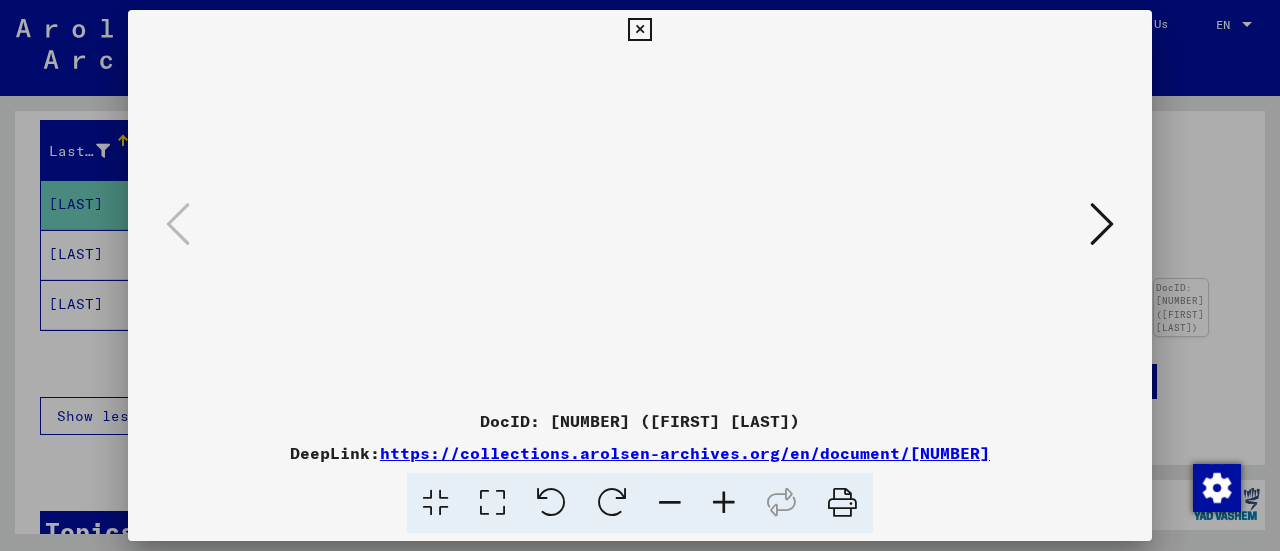 click at bounding box center [1102, 224] 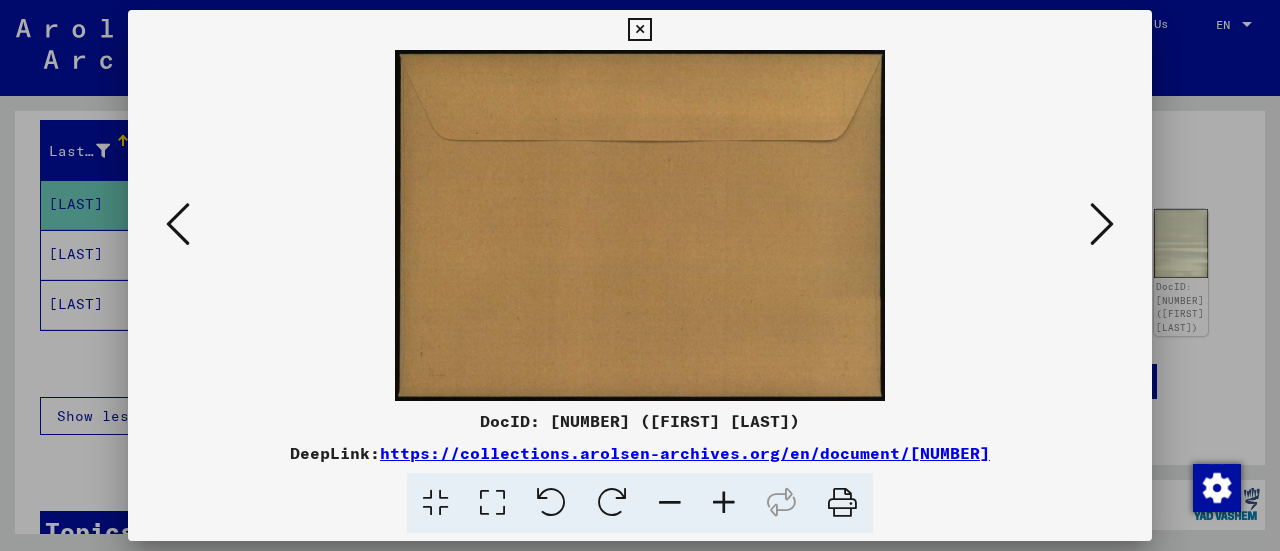 click at bounding box center (1102, 224) 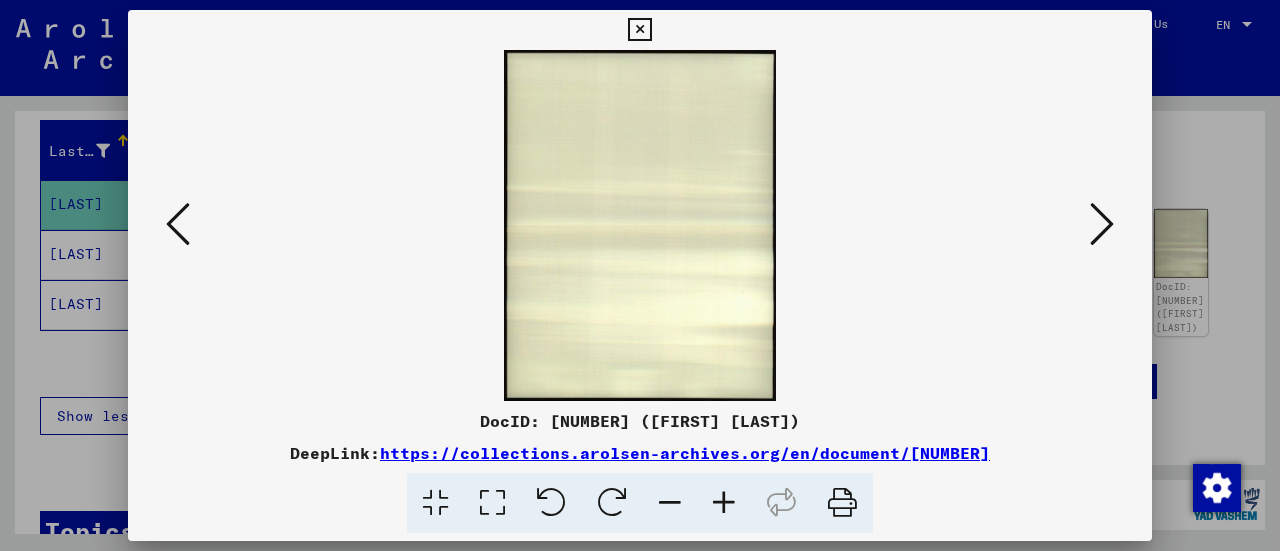 click at bounding box center [1102, 224] 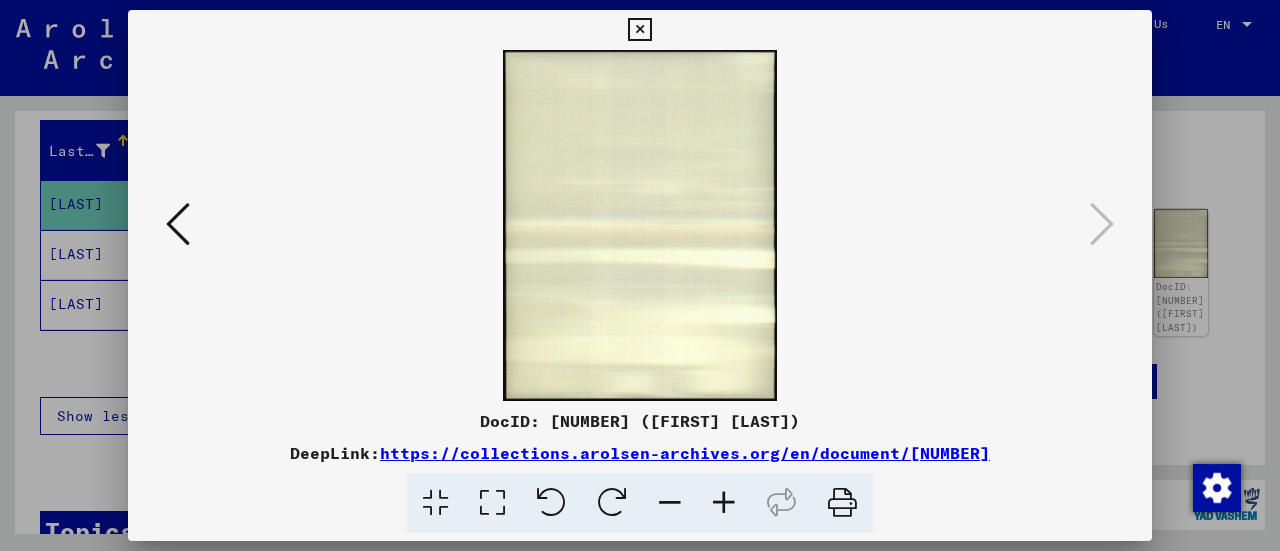 click at bounding box center (639, 30) 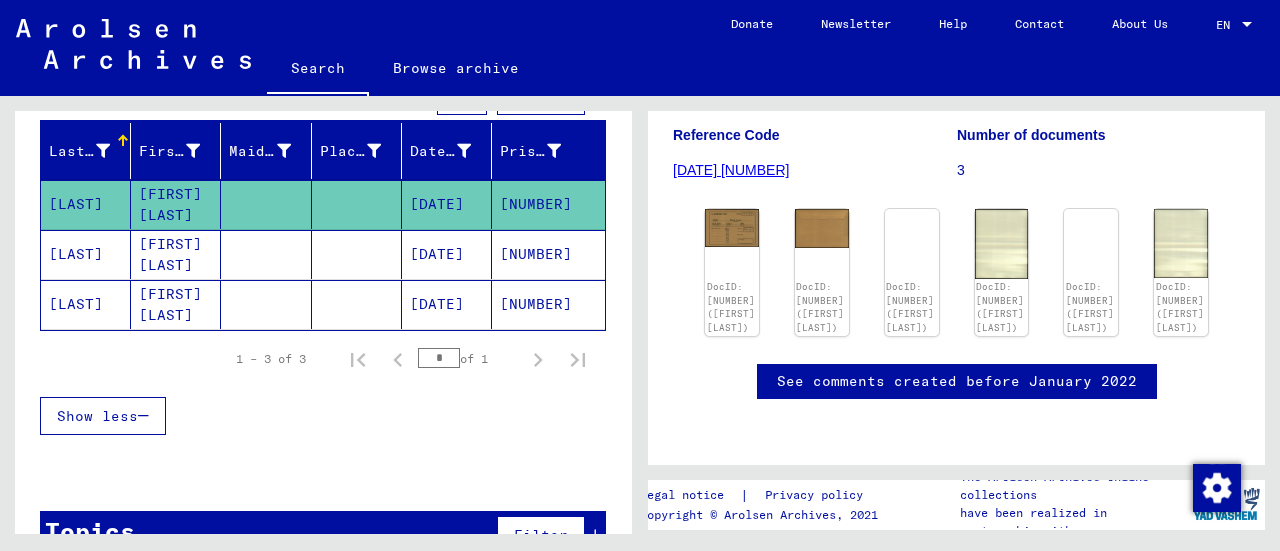 click on "[LAST]" at bounding box center (86, 204) 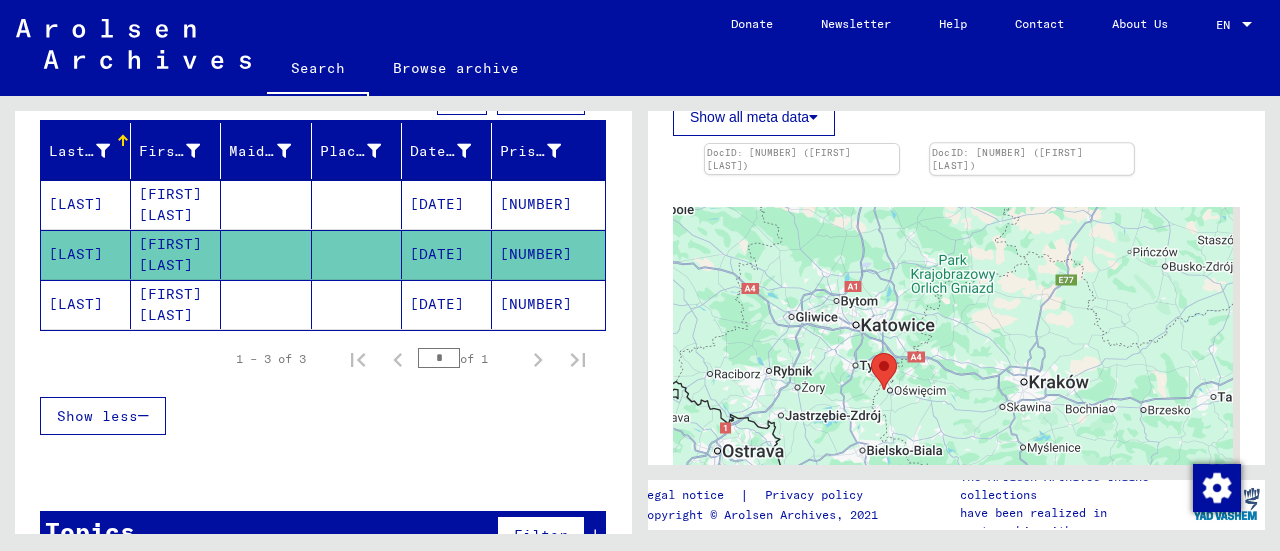 scroll, scrollTop: 300, scrollLeft: 0, axis: vertical 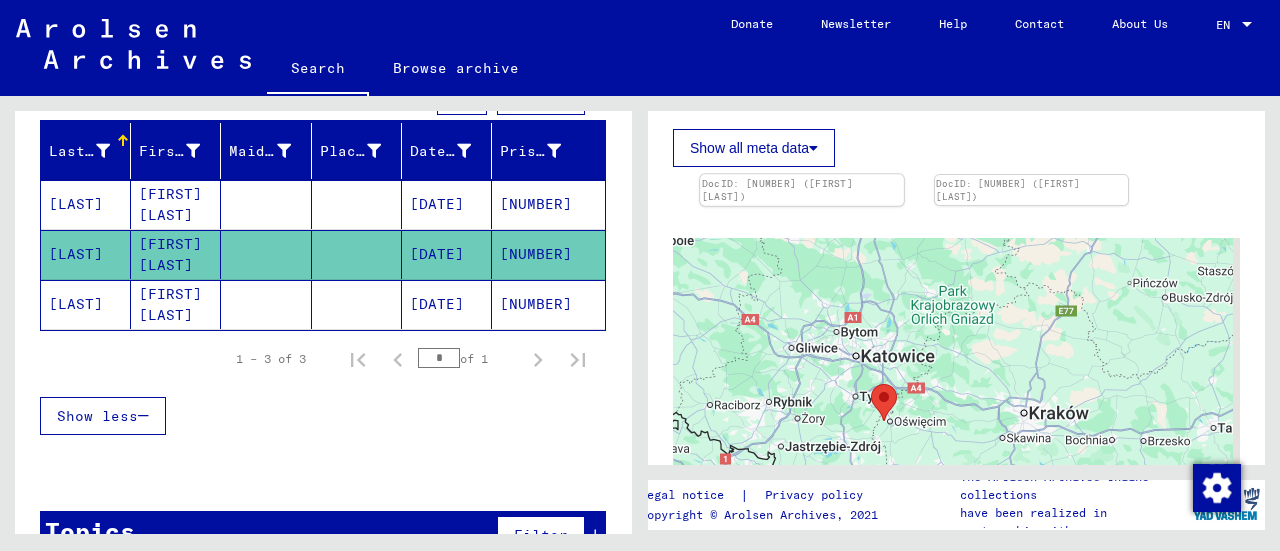 click at bounding box center [801, 174] 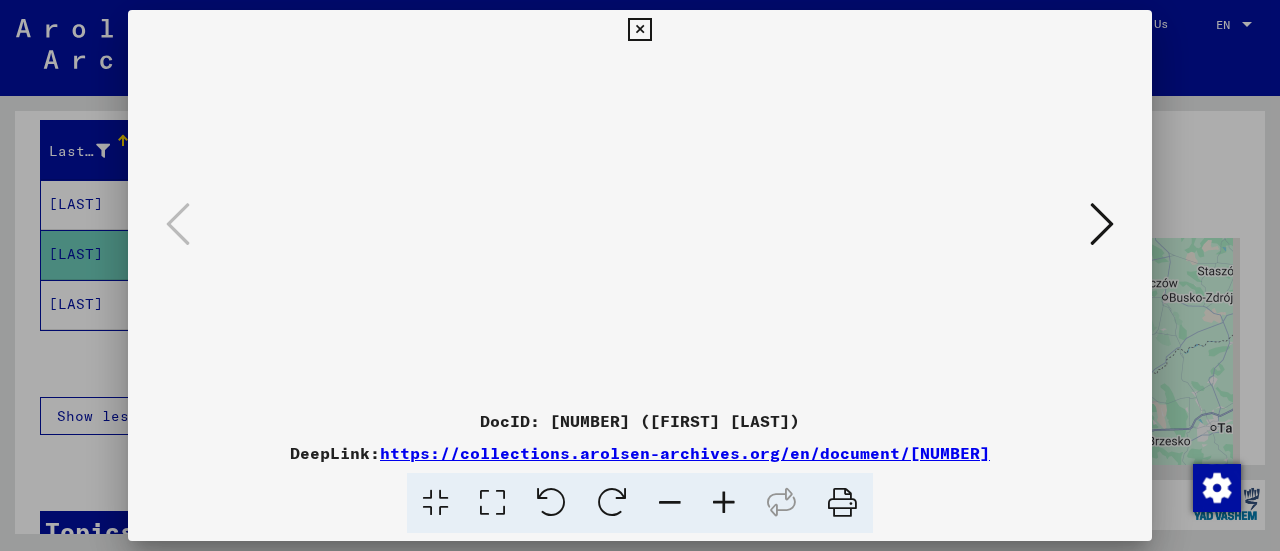 click at bounding box center (1102, 224) 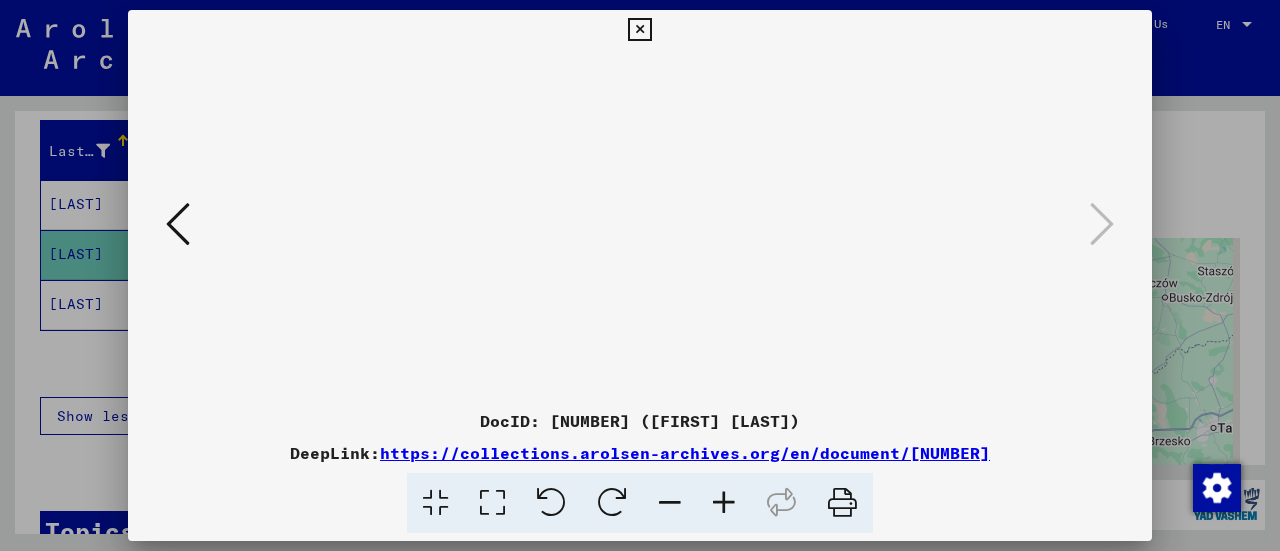 click at bounding box center (639, 30) 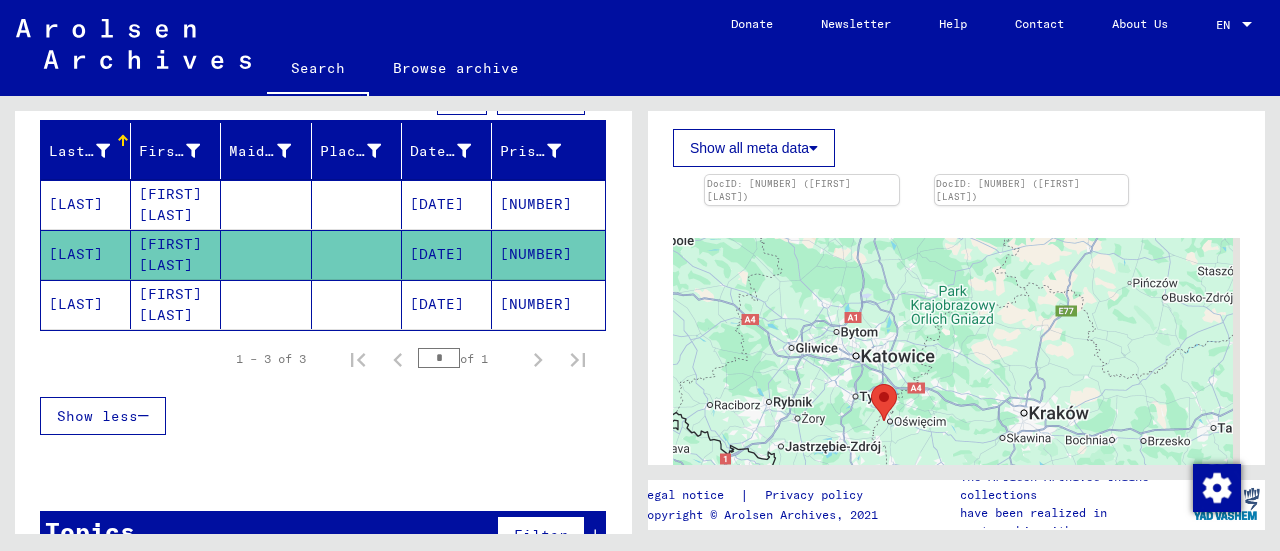 click on "[LAST]" at bounding box center (86, 204) 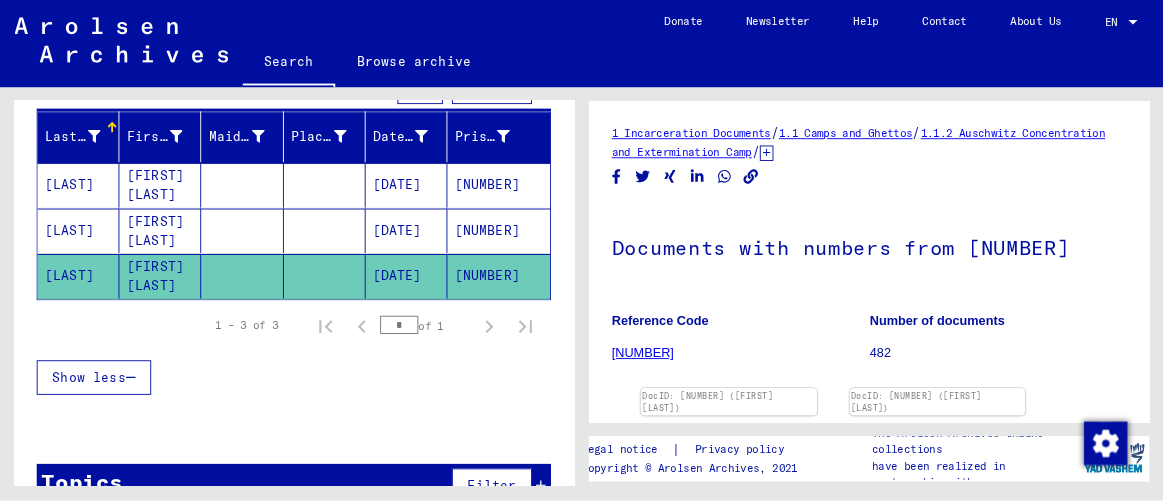 scroll, scrollTop: 200, scrollLeft: 0, axis: vertical 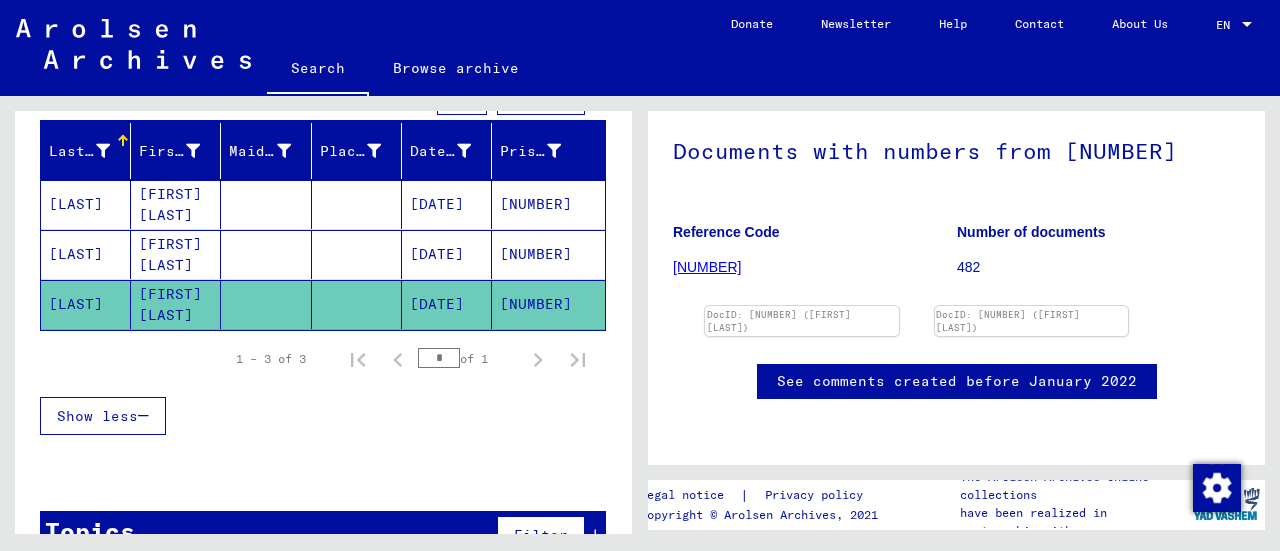 click at bounding box center [802, 306] 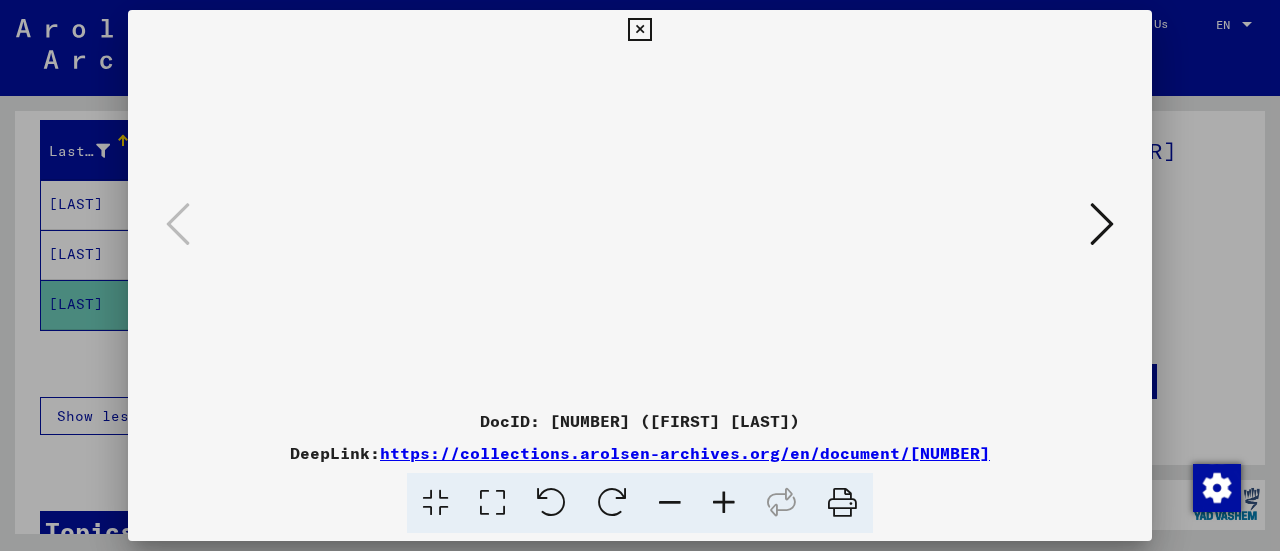 click at bounding box center (1102, 224) 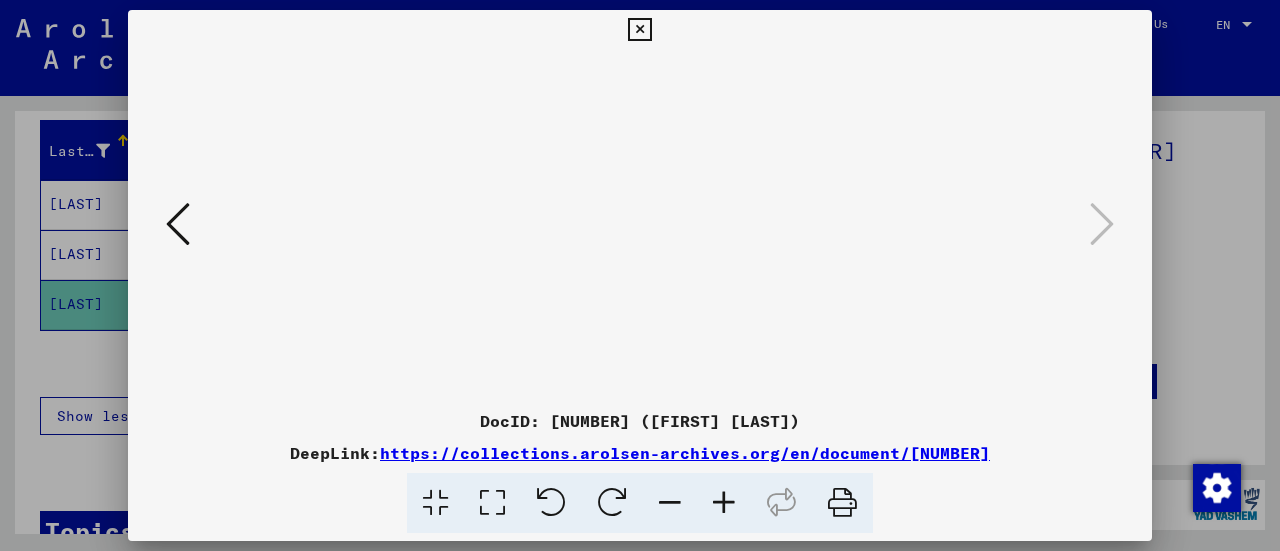 click at bounding box center (178, 224) 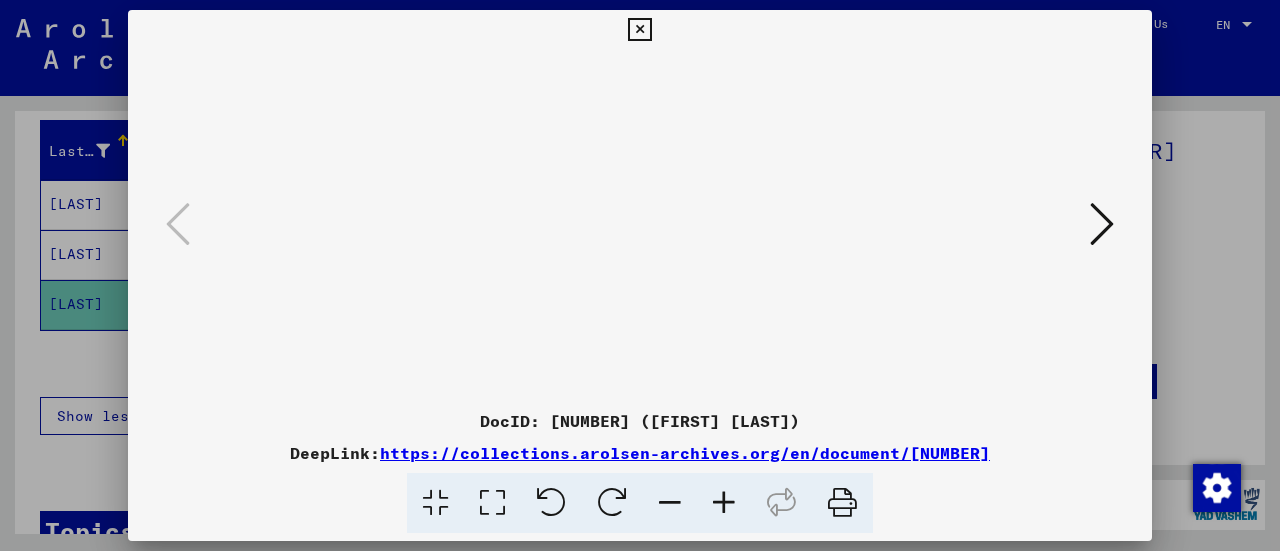 click at bounding box center [640, 225] 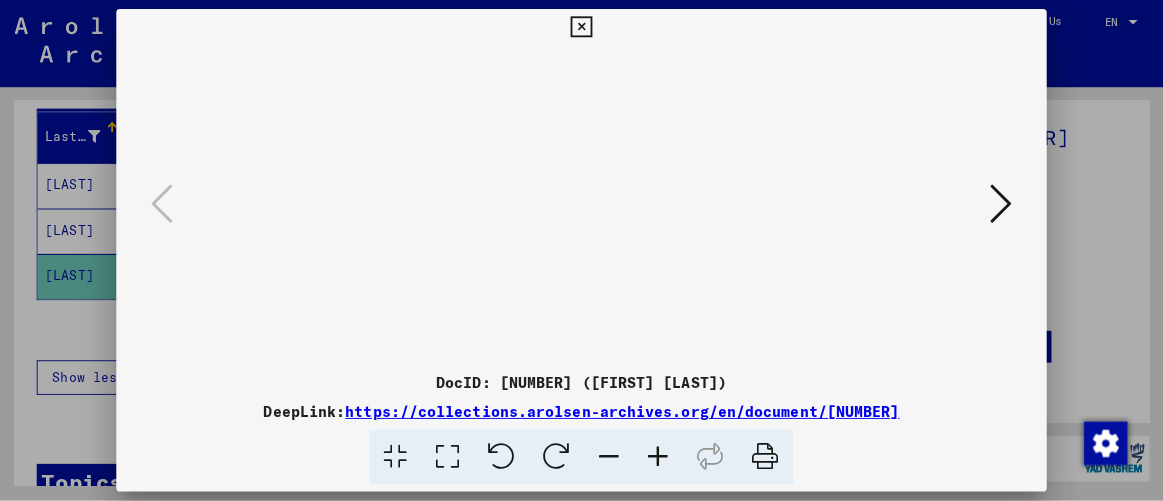 scroll, scrollTop: 225, scrollLeft: 0, axis: vertical 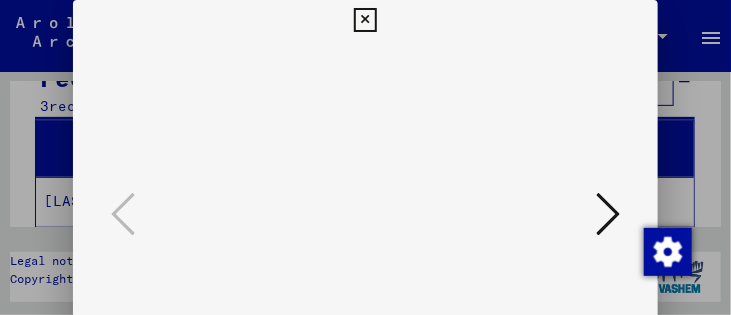 click at bounding box center (608, 214) 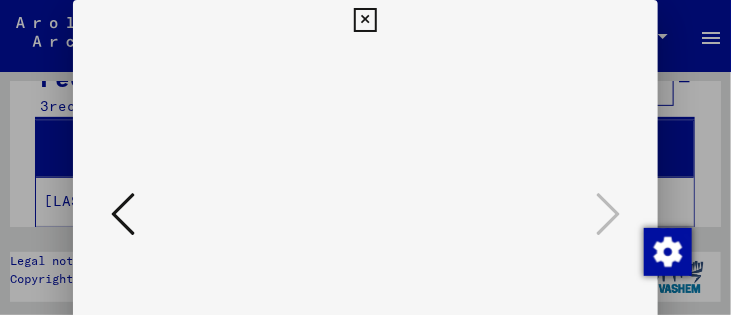 click at bounding box center [123, 214] 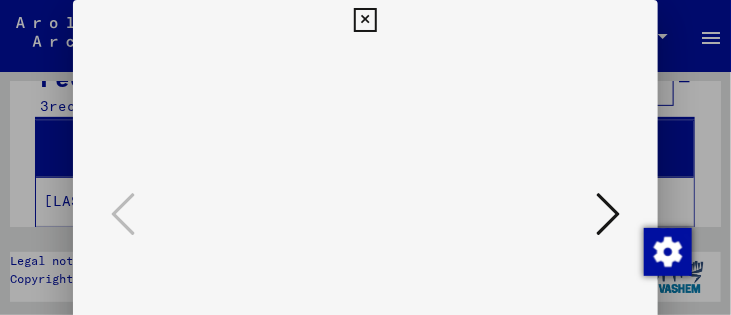 drag, startPoint x: 346, startPoint y: 231, endPoint x: 353, endPoint y: 123, distance: 108.226616 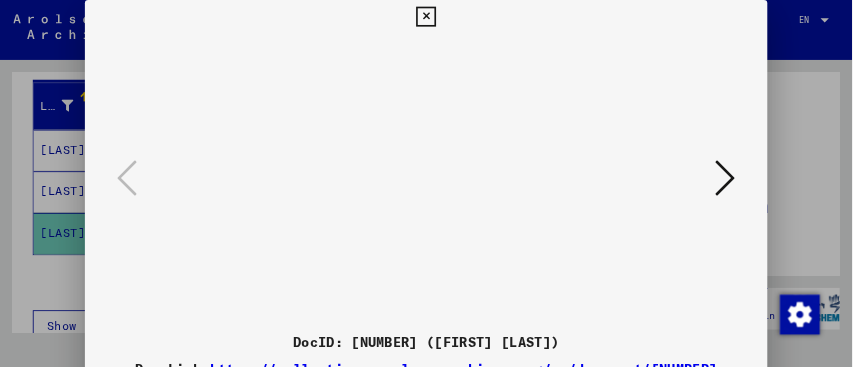 scroll, scrollTop: 225, scrollLeft: 0, axis: vertical 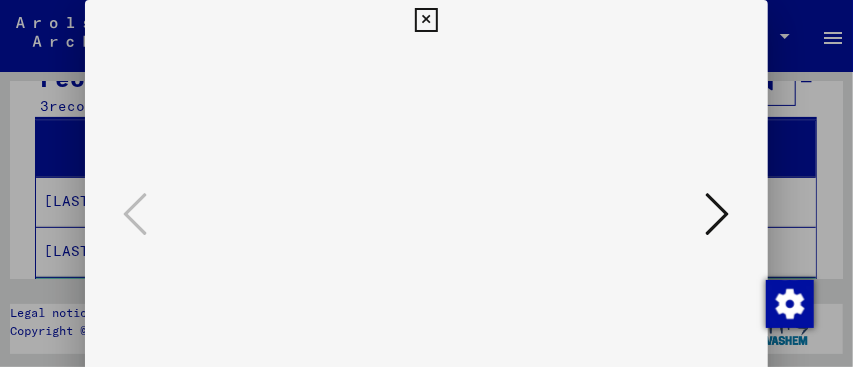 drag, startPoint x: 528, startPoint y: 207, endPoint x: 540, endPoint y: 137, distance: 71.021126 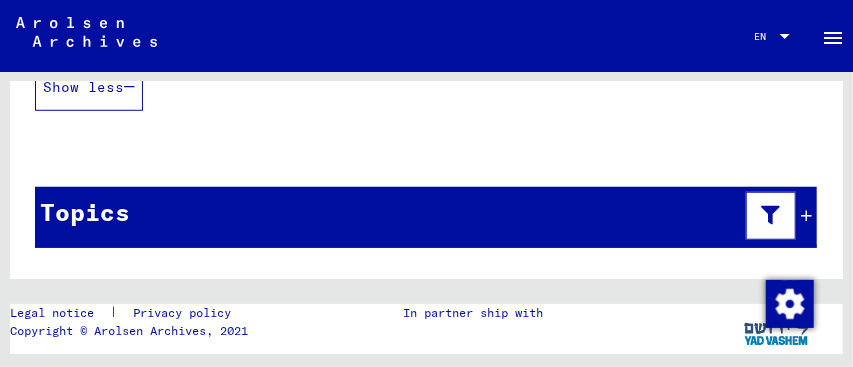 scroll, scrollTop: 558, scrollLeft: 0, axis: vertical 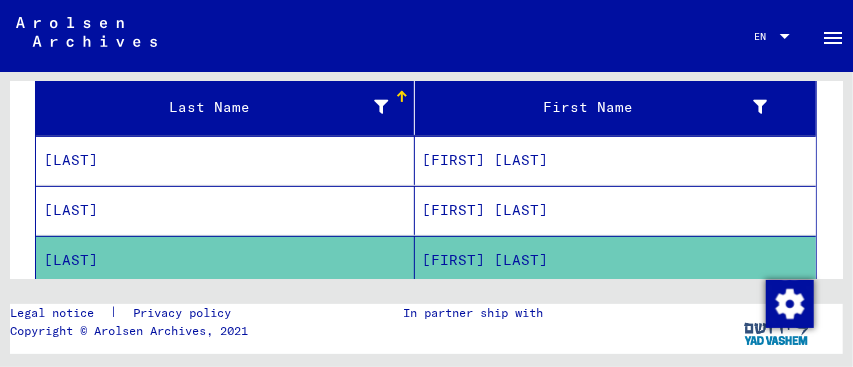 click on "[LAST]" at bounding box center [225, 160] 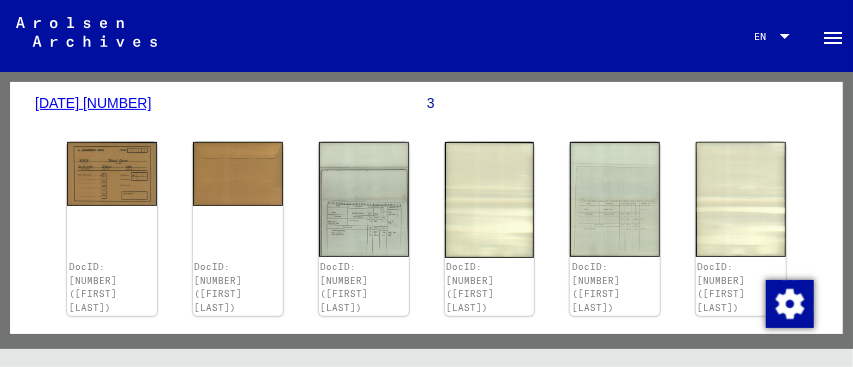 scroll, scrollTop: 266, scrollLeft: 0, axis: vertical 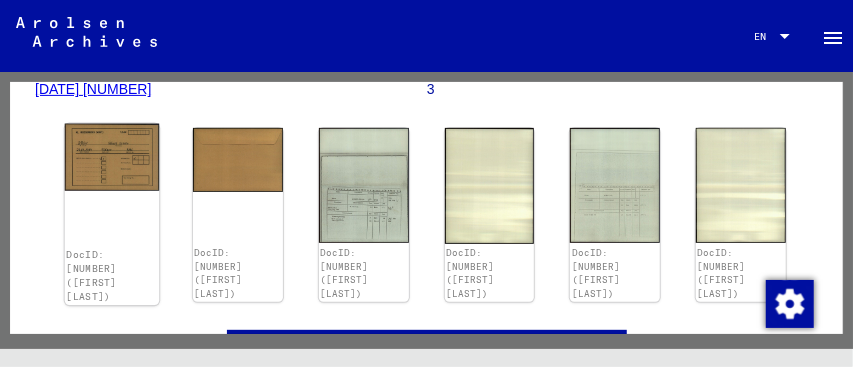 click on "DocID: [NUMBER] ([FIRST] [LAST])" at bounding box center (112, 215) 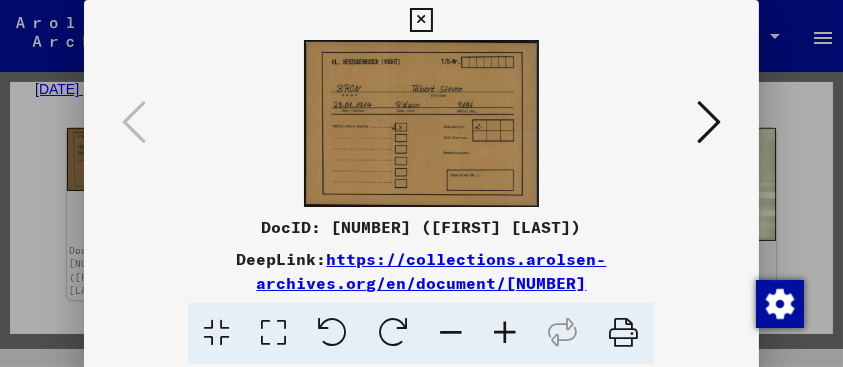 click at bounding box center (709, 122) 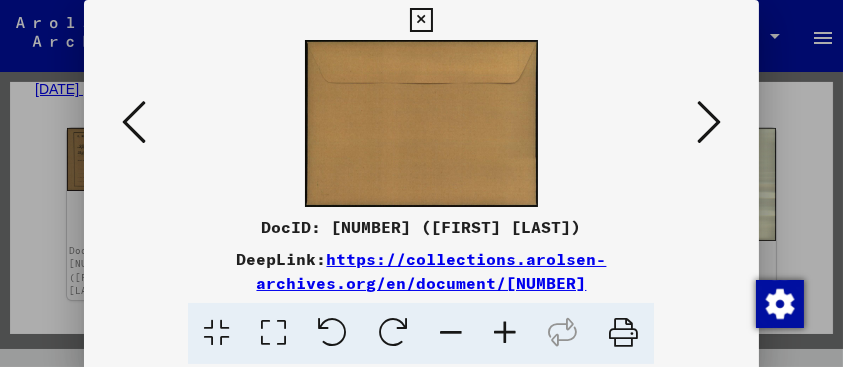click at bounding box center [134, 122] 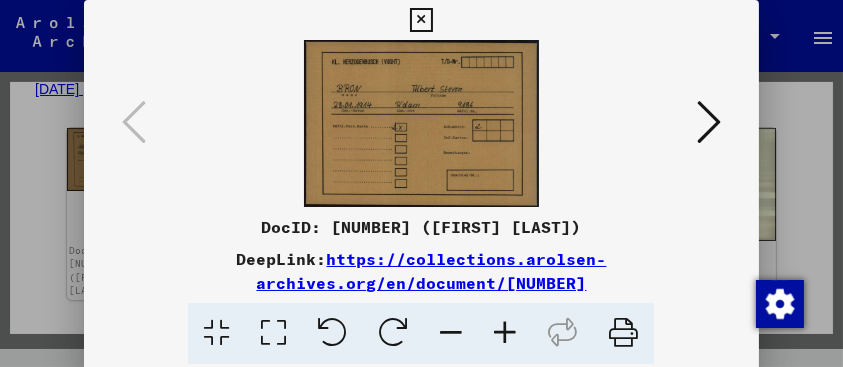 click at bounding box center [709, 122] 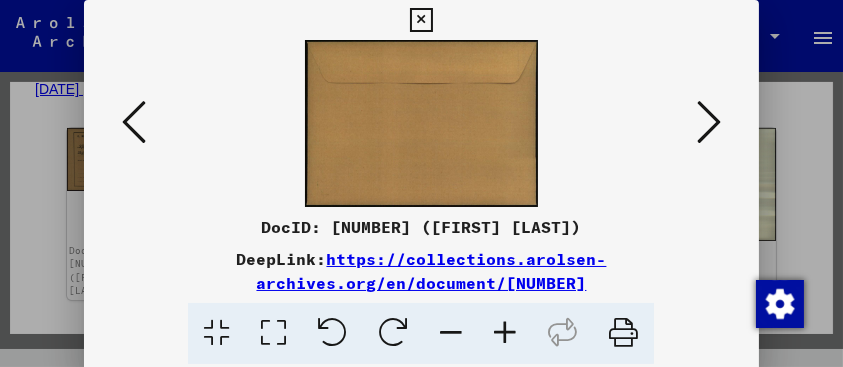 click at bounding box center [709, 122] 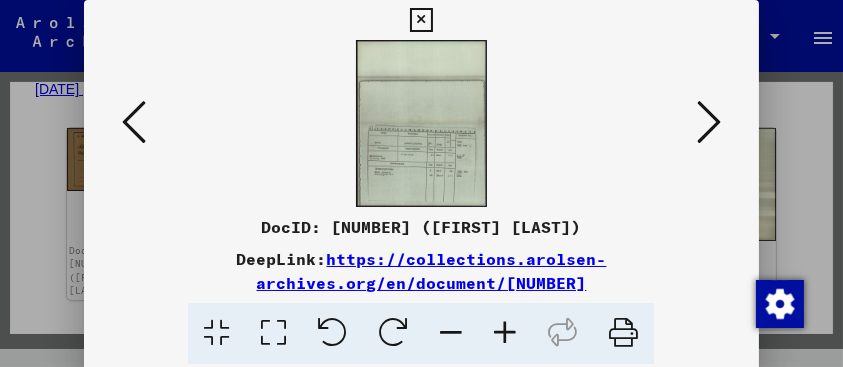 click at bounding box center [709, 122] 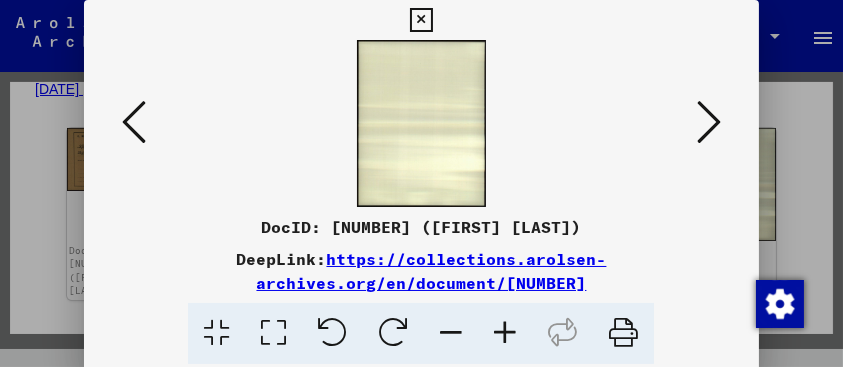 click at bounding box center (709, 122) 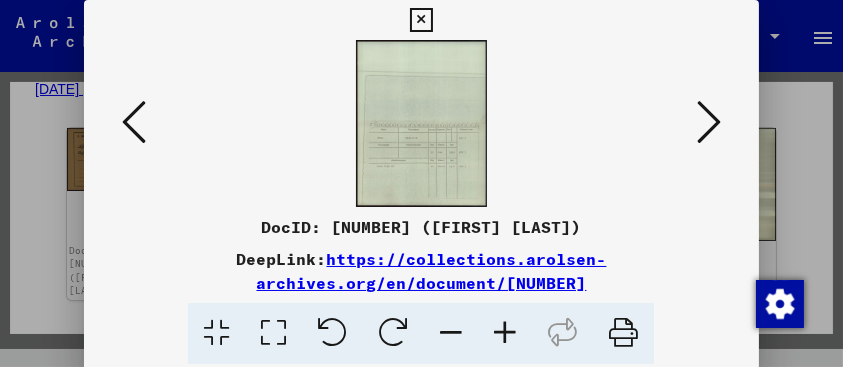 click at bounding box center (709, 122) 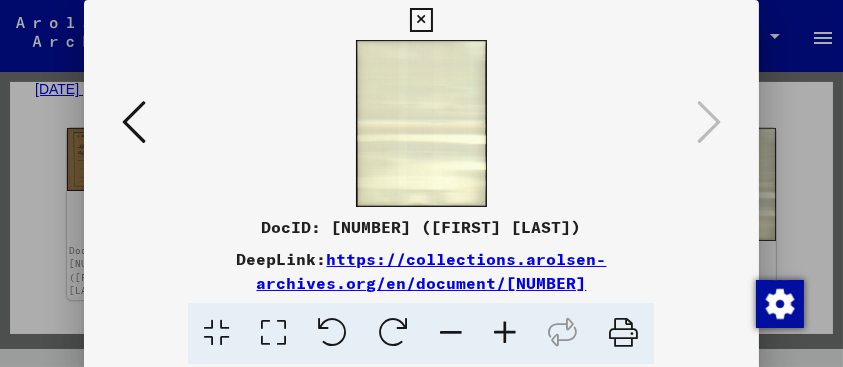 click at bounding box center (421, 20) 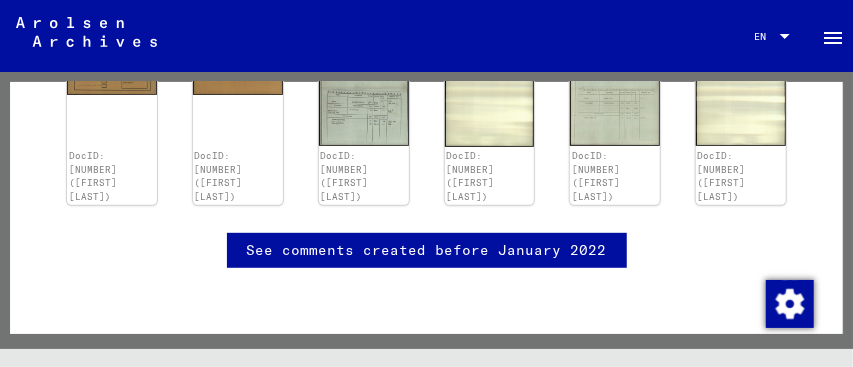 scroll, scrollTop: 999, scrollLeft: 0, axis: vertical 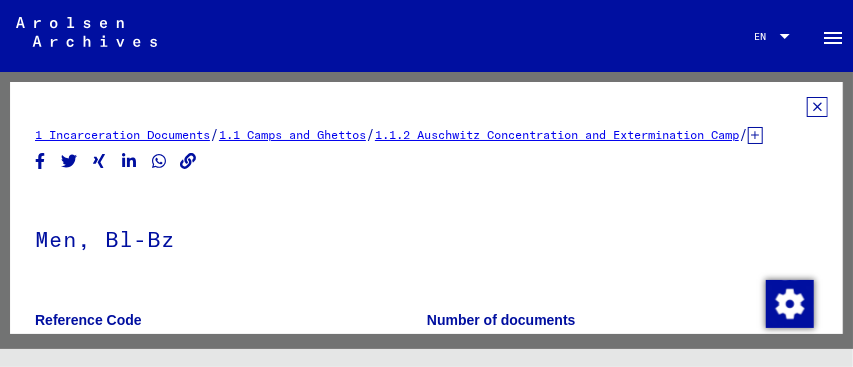 click on "1.1.2 Auschwitz Concentration and Extermination Camp" at bounding box center [557, 134] 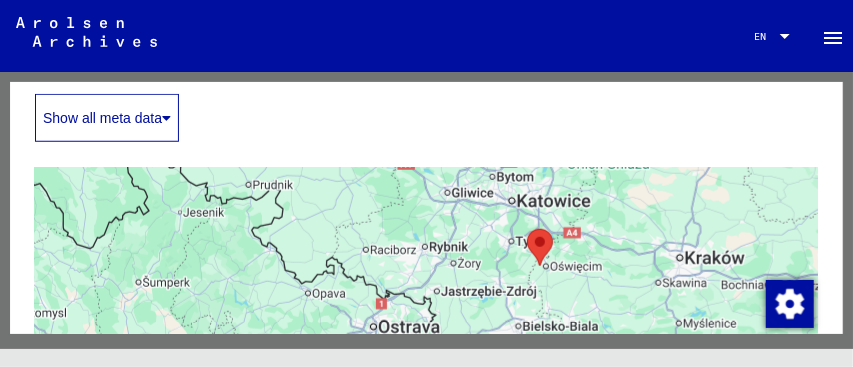 scroll, scrollTop: 533, scrollLeft: 0, axis: vertical 